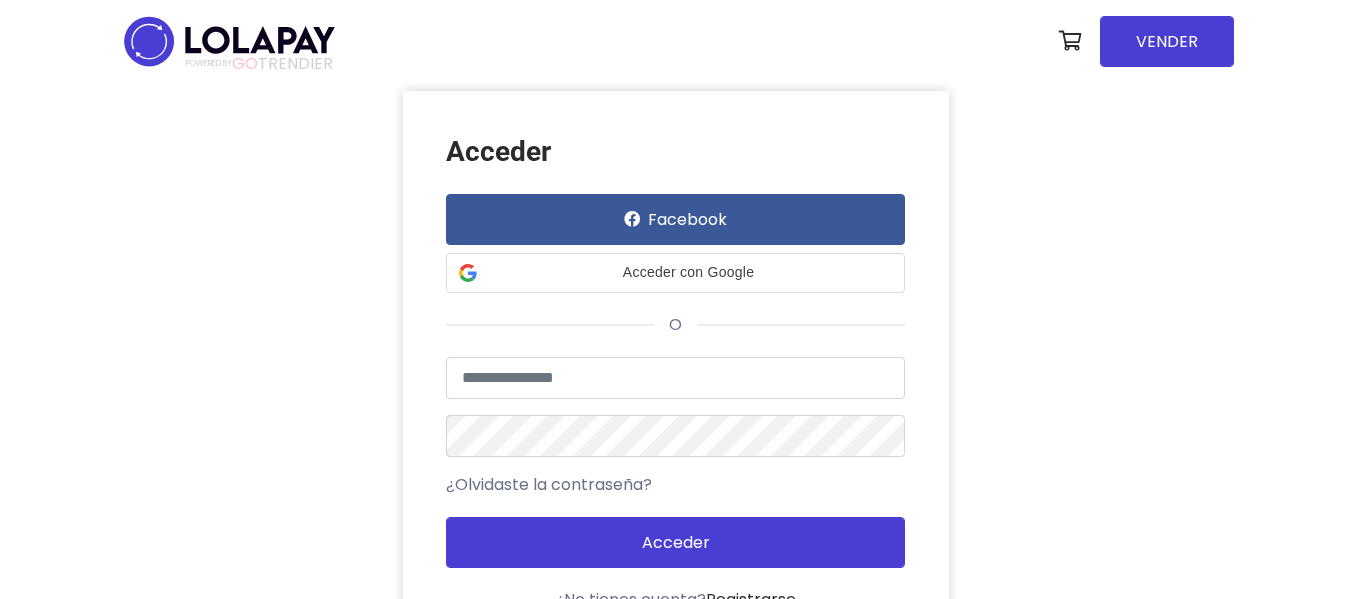scroll, scrollTop: 0, scrollLeft: 0, axis: both 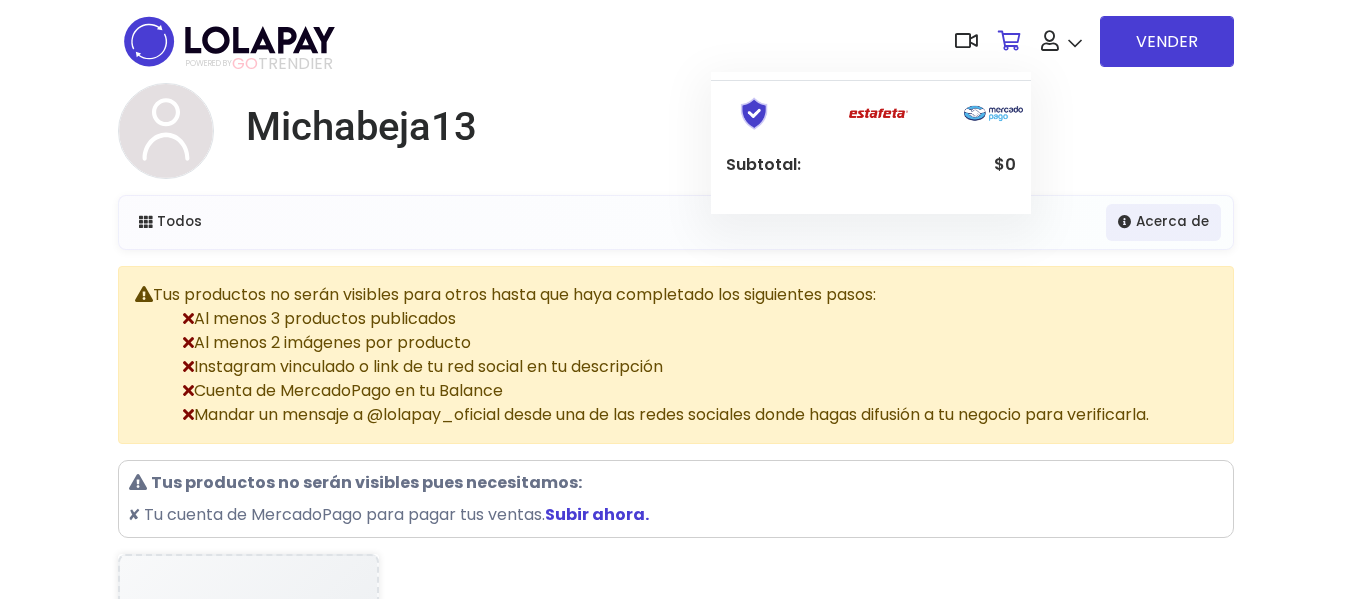 click at bounding box center [1009, 41] 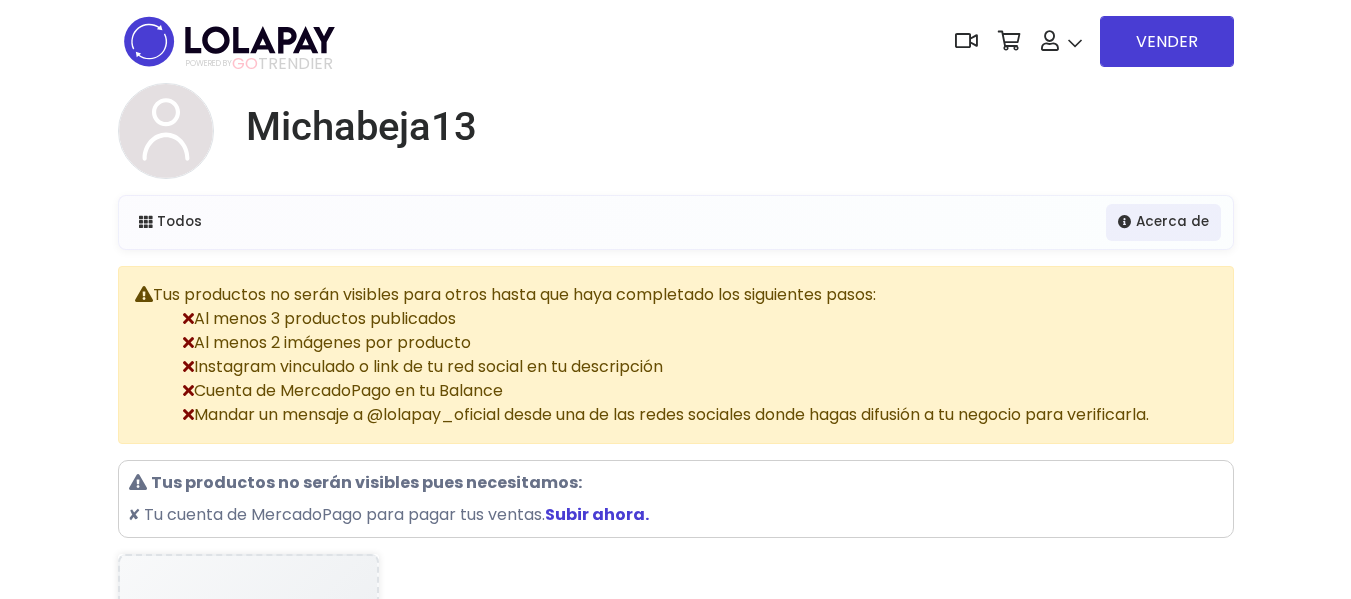 click on "GO" at bounding box center [245, 63] 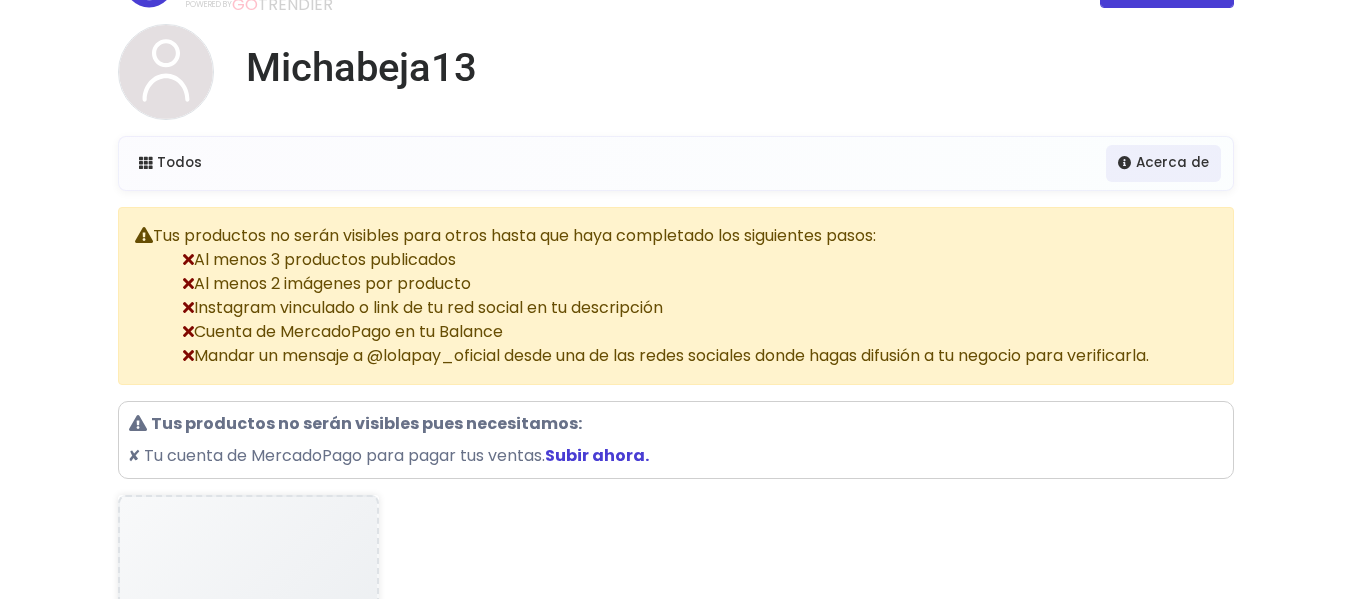 scroll, scrollTop: 0, scrollLeft: 0, axis: both 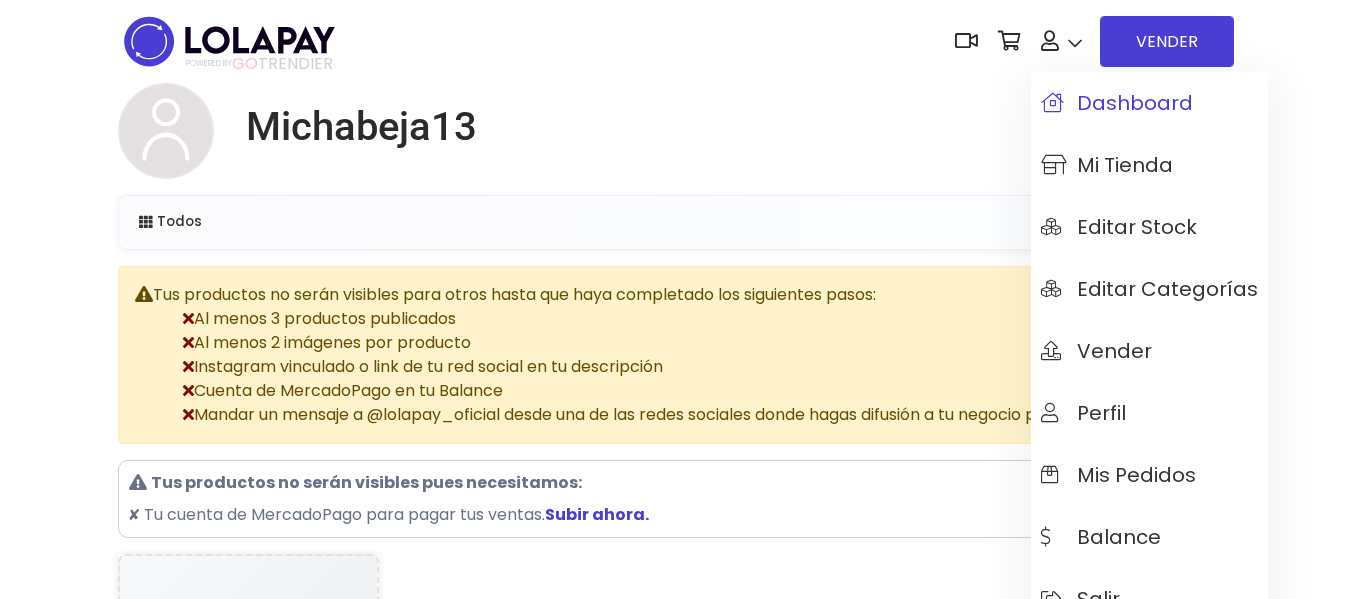 click on "Dashboard" at bounding box center [1117, 103] 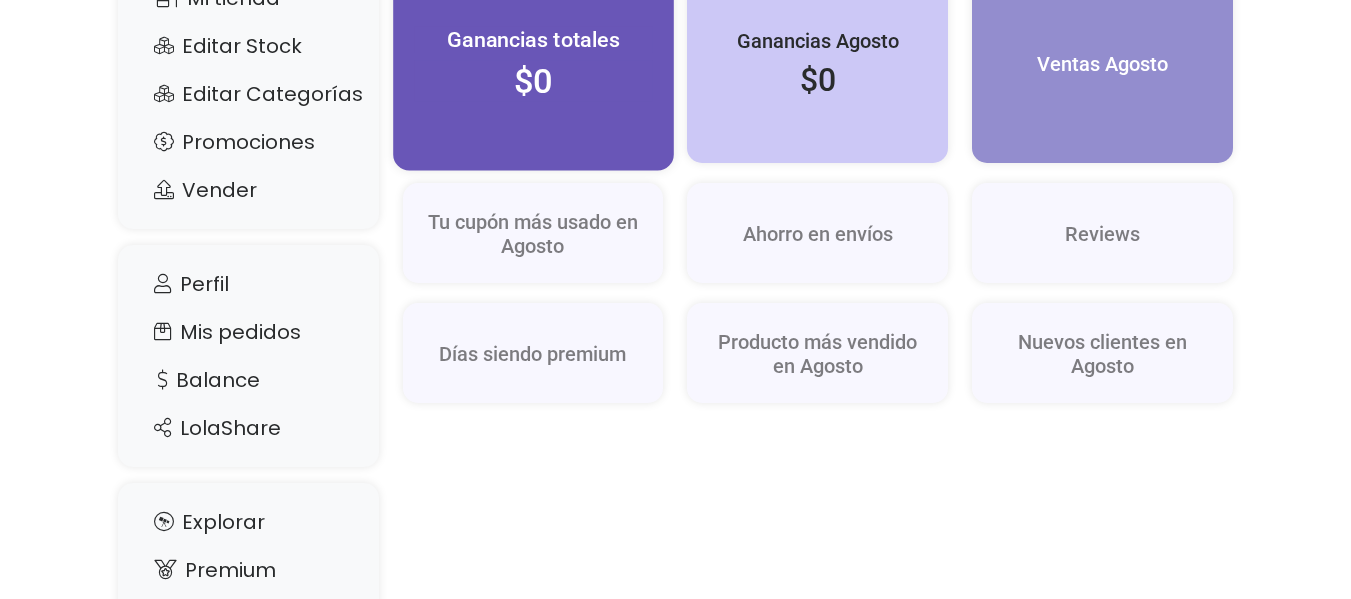 scroll, scrollTop: 300, scrollLeft: 0, axis: vertical 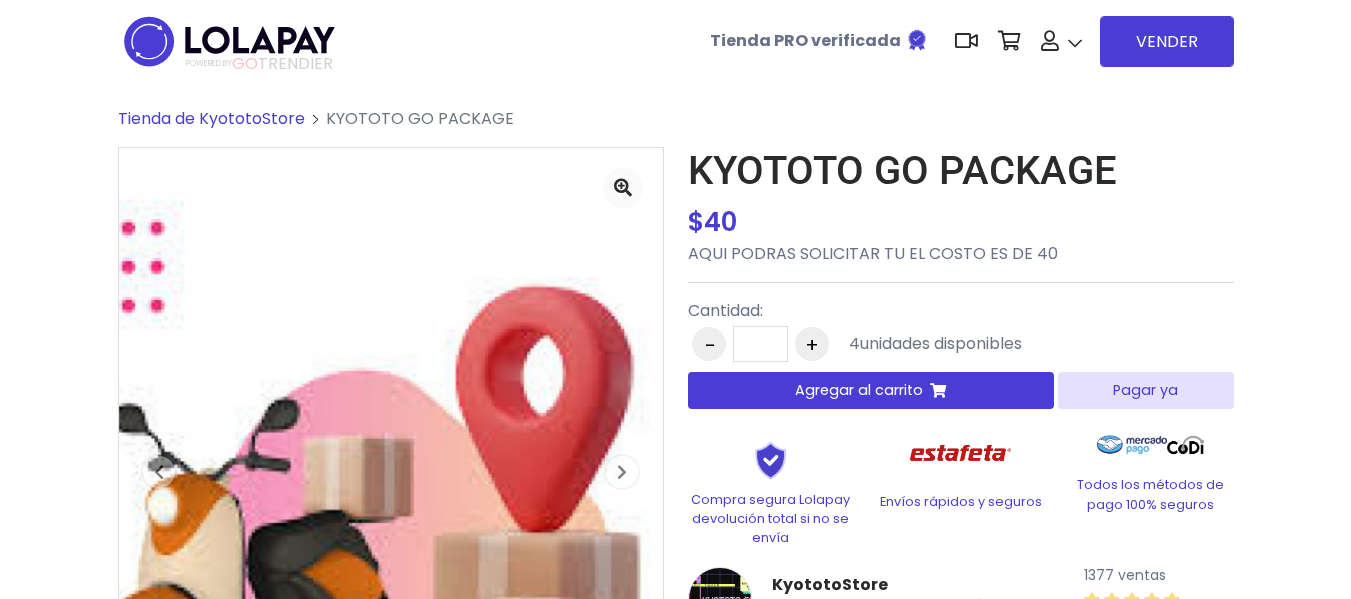 click on "Tienda de KyototoStore" at bounding box center [211, 118] 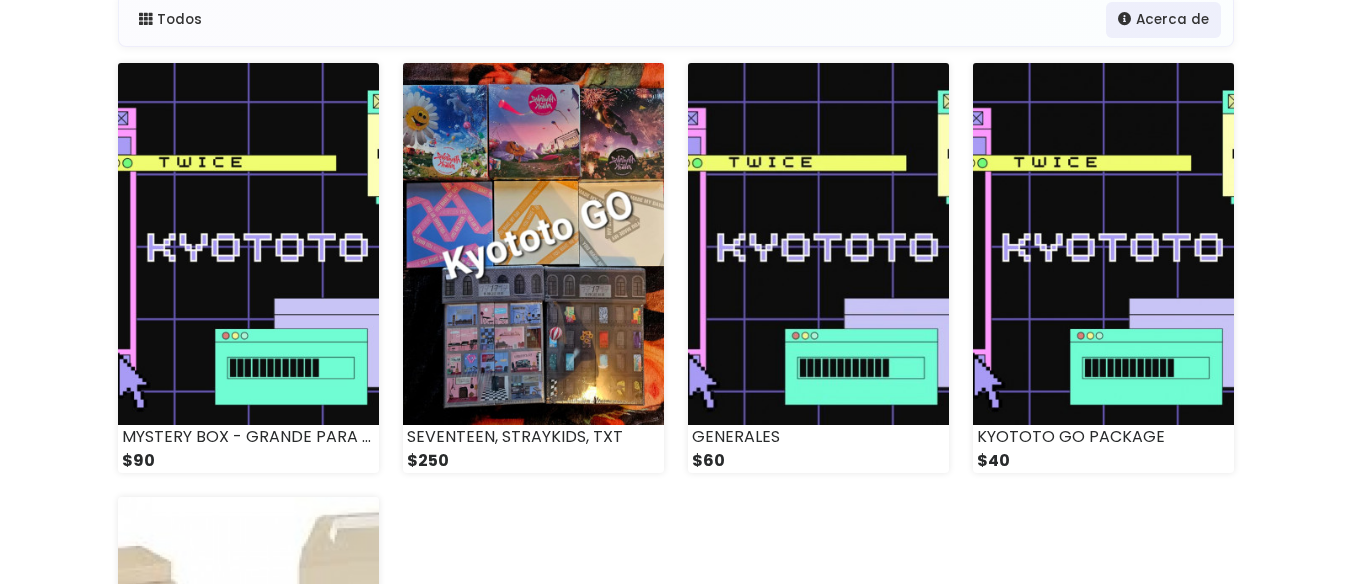 scroll, scrollTop: 200, scrollLeft: 0, axis: vertical 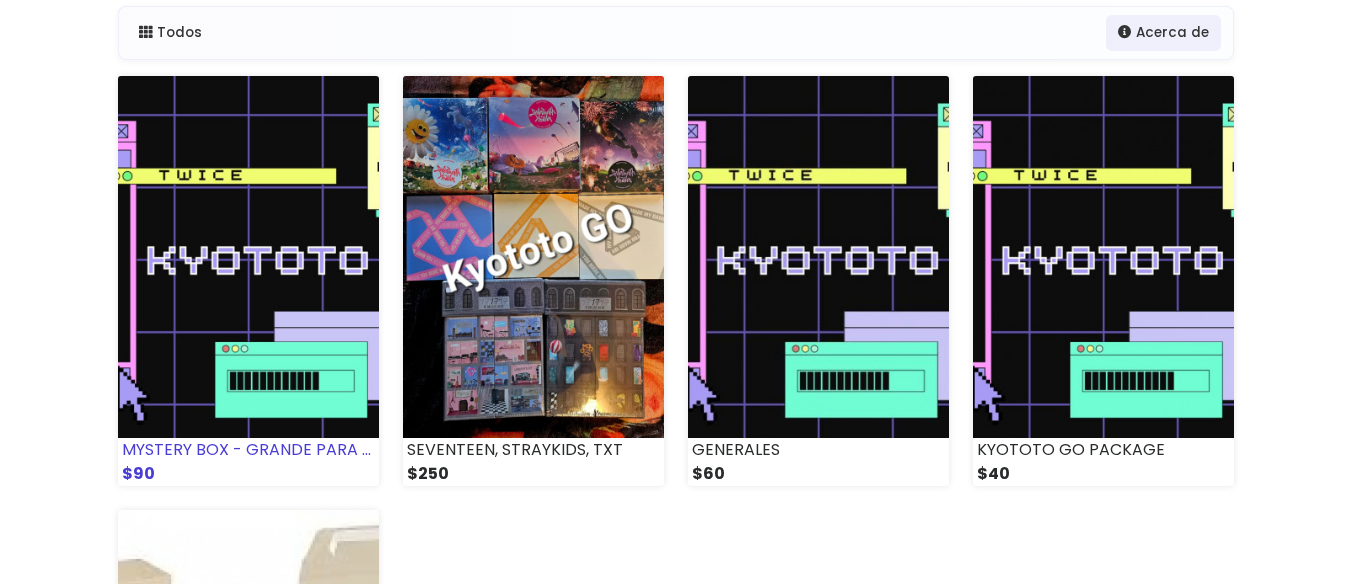 click at bounding box center (248, 257) 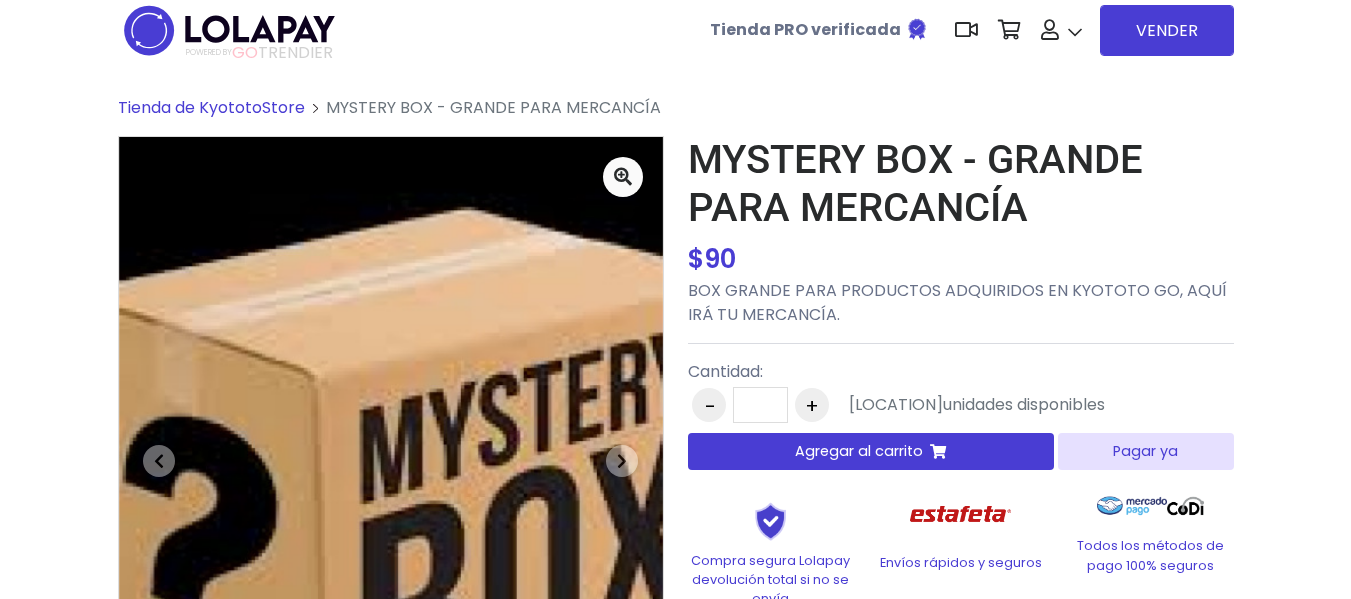 scroll, scrollTop: 0, scrollLeft: 0, axis: both 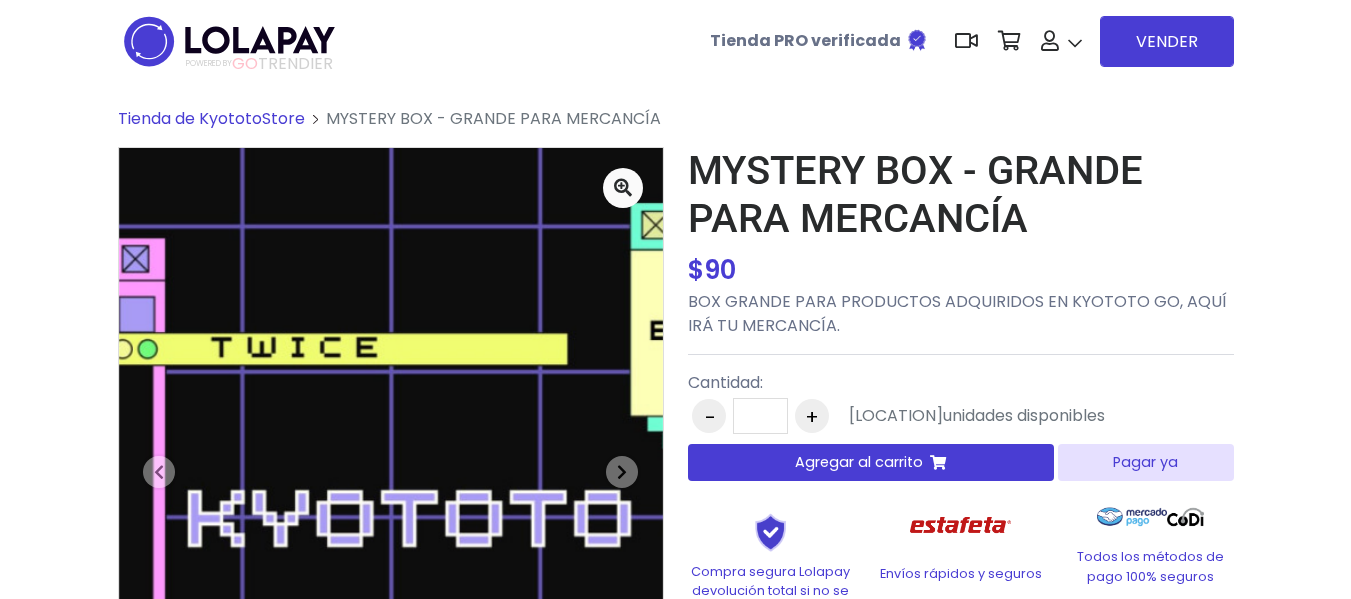 click on "Agregar al carrito" at bounding box center (859, 462) 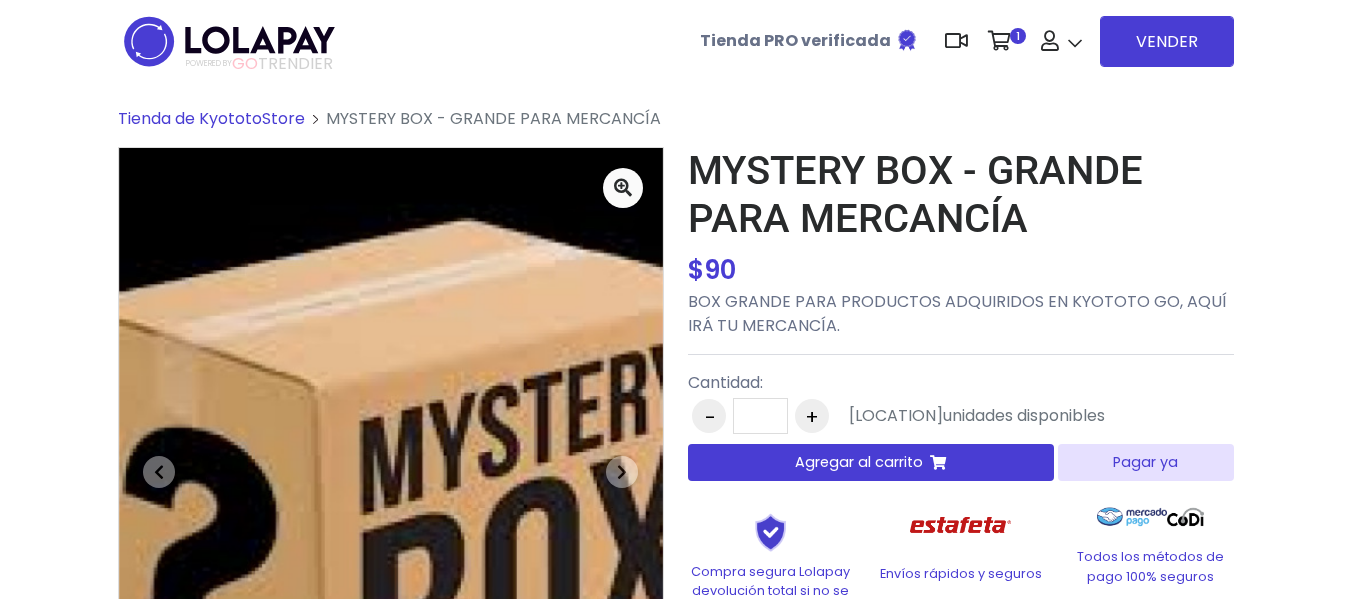 click on "Agregar al carrito" at bounding box center (859, 462) 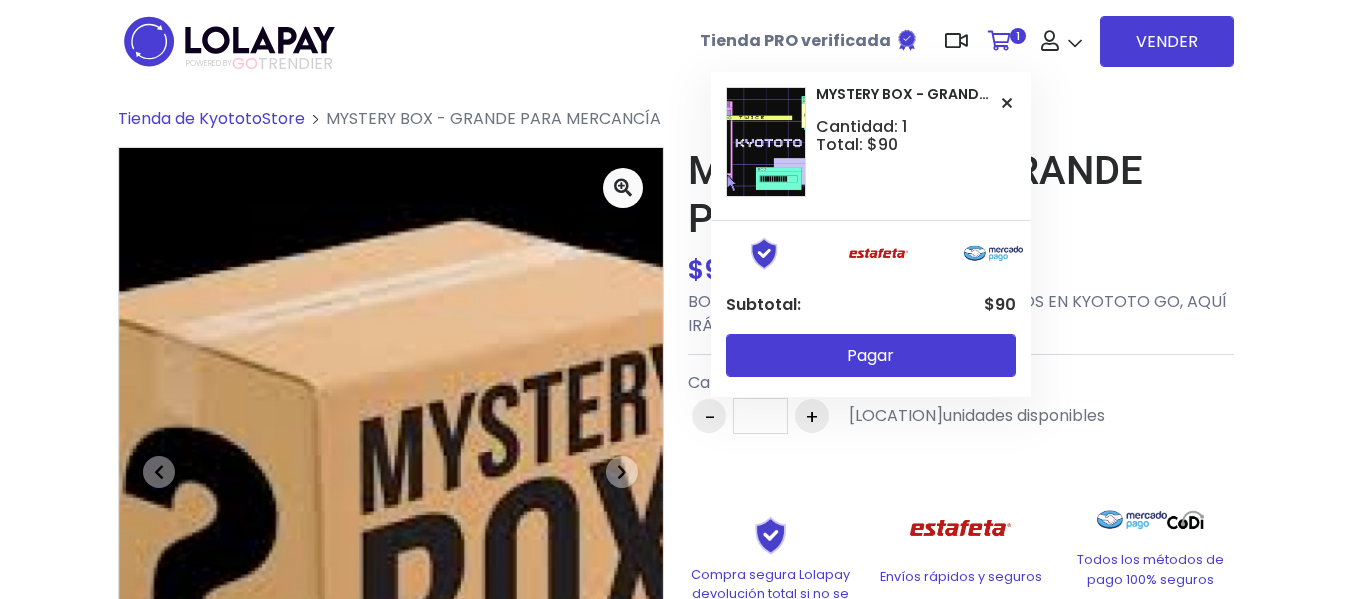 click at bounding box center [999, 41] 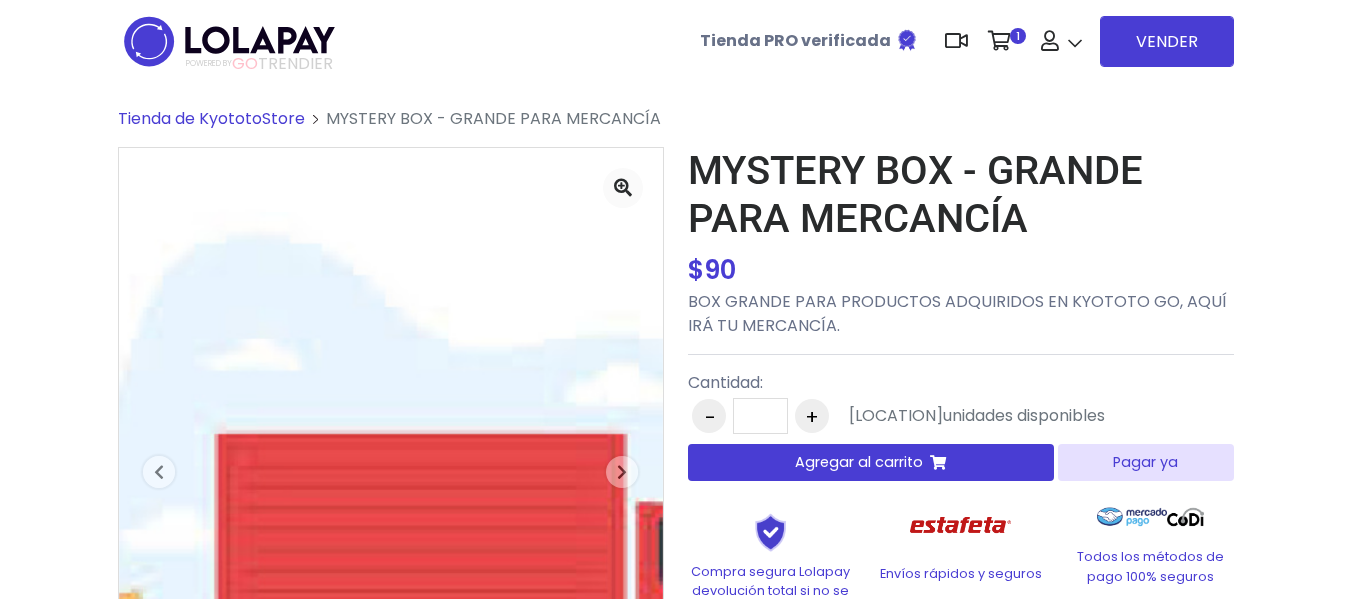 click on "Tienda de KyototoStore
MYSTERY BOX - GRANDE PARA MERCANCÍA
Previous" at bounding box center [675, 492] 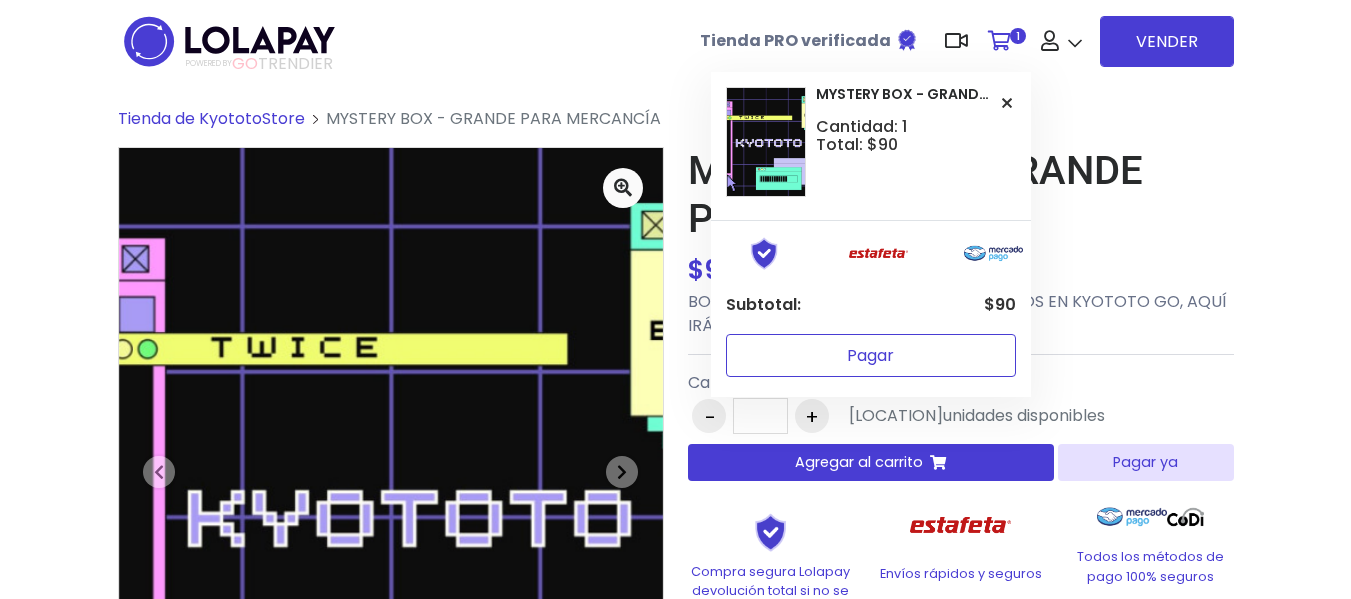 click on "Pagar" at bounding box center (871, 355) 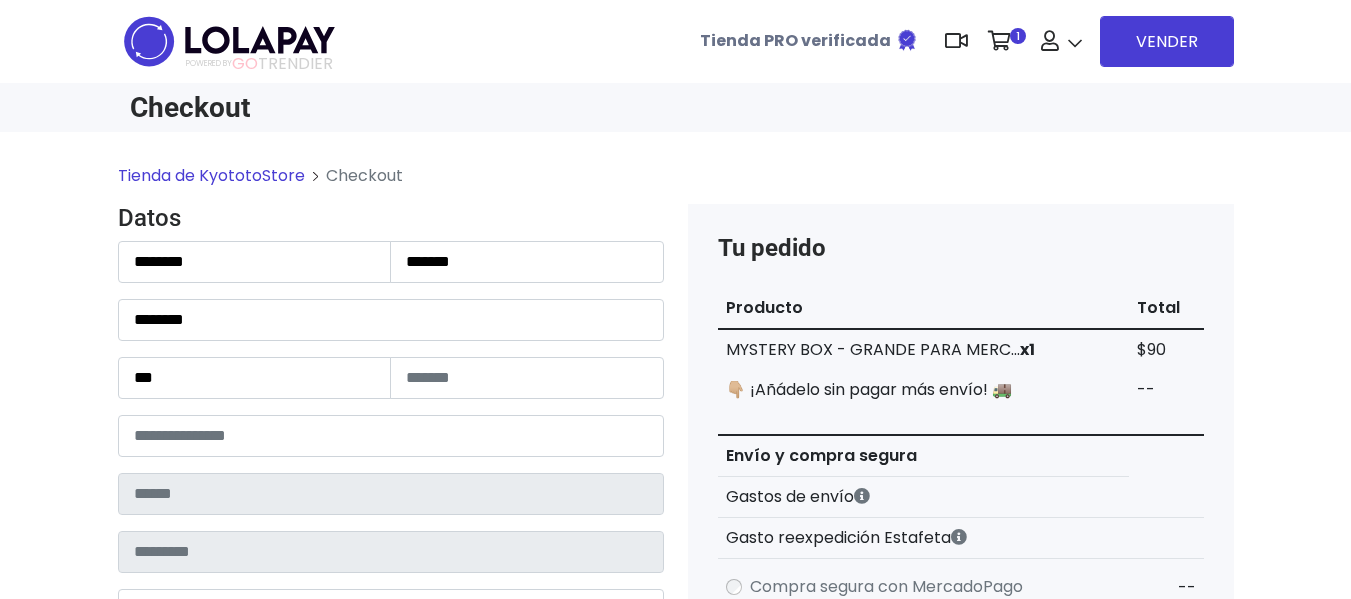 scroll, scrollTop: 0, scrollLeft: 0, axis: both 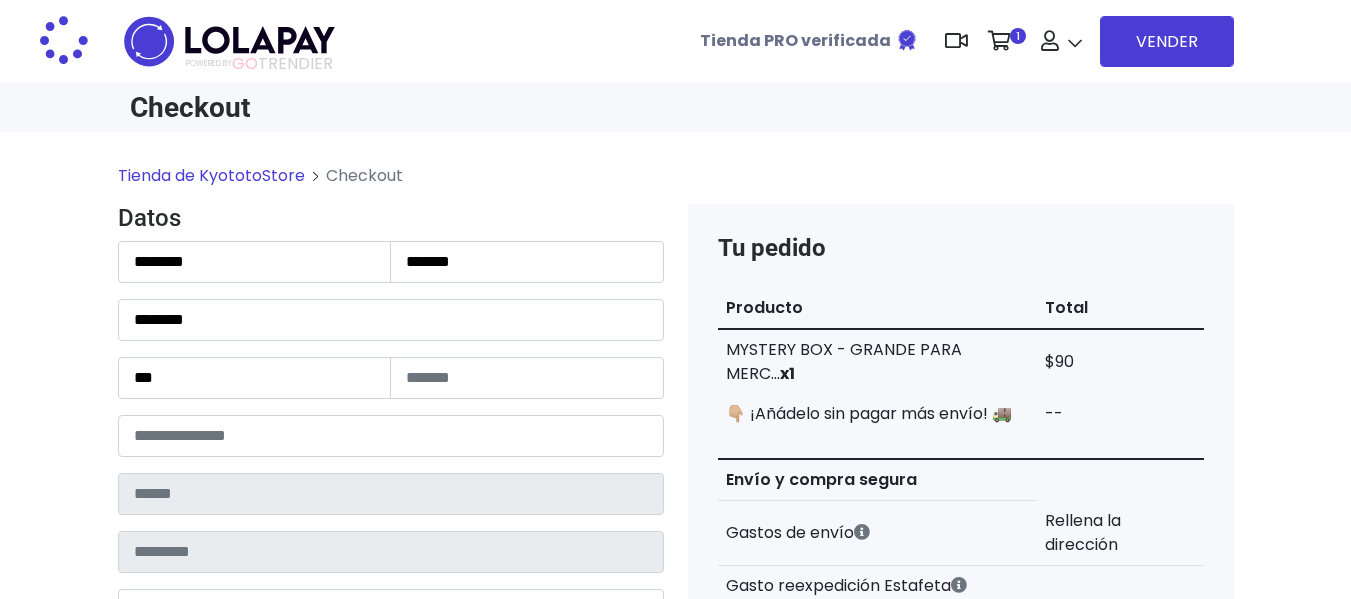 type on "******" 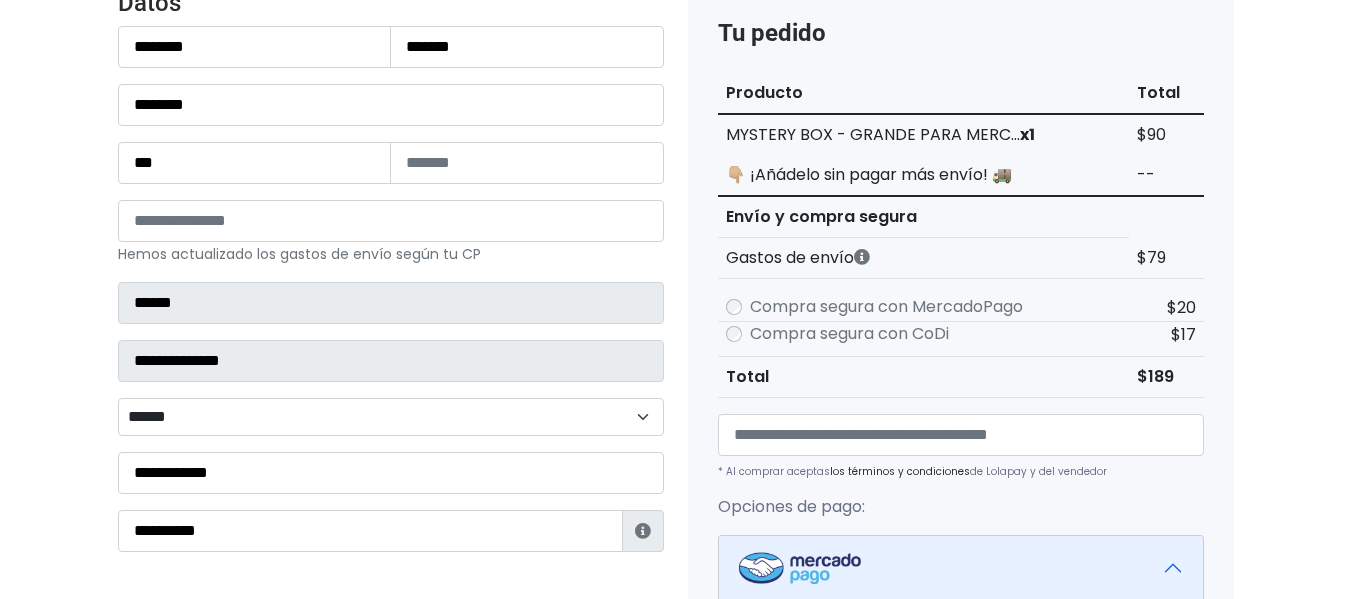 scroll, scrollTop: 133, scrollLeft: 0, axis: vertical 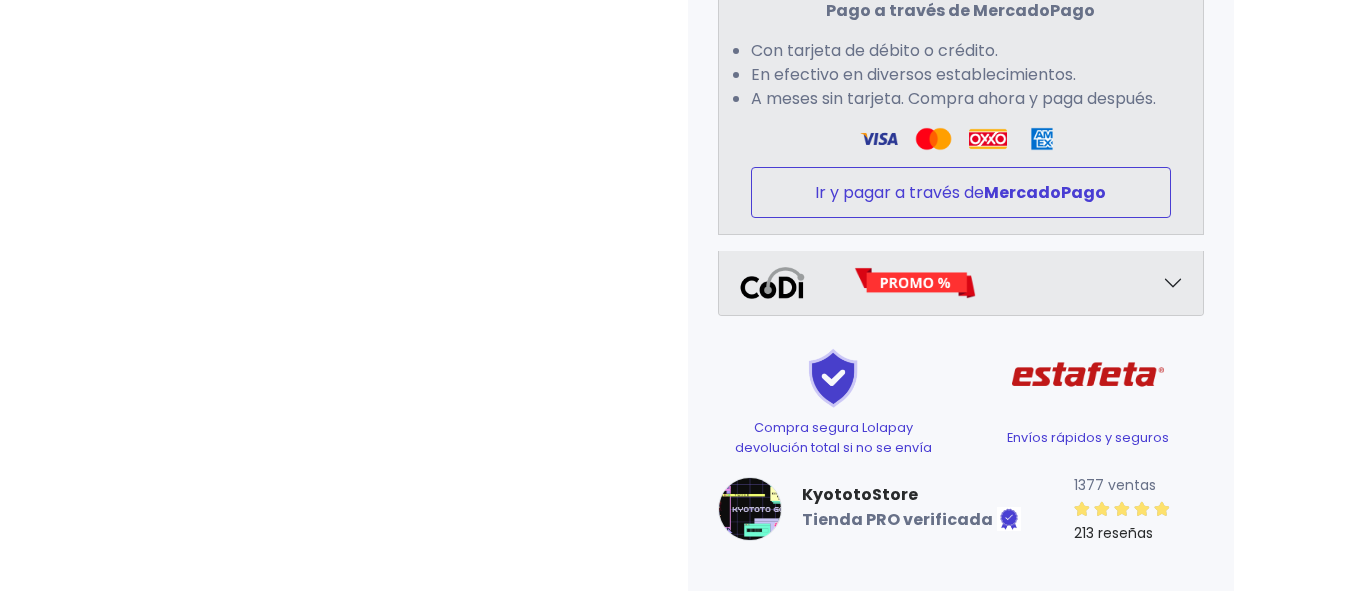 click on "Ir y pagar a través de  MercadoPago" at bounding box center (961, 192) 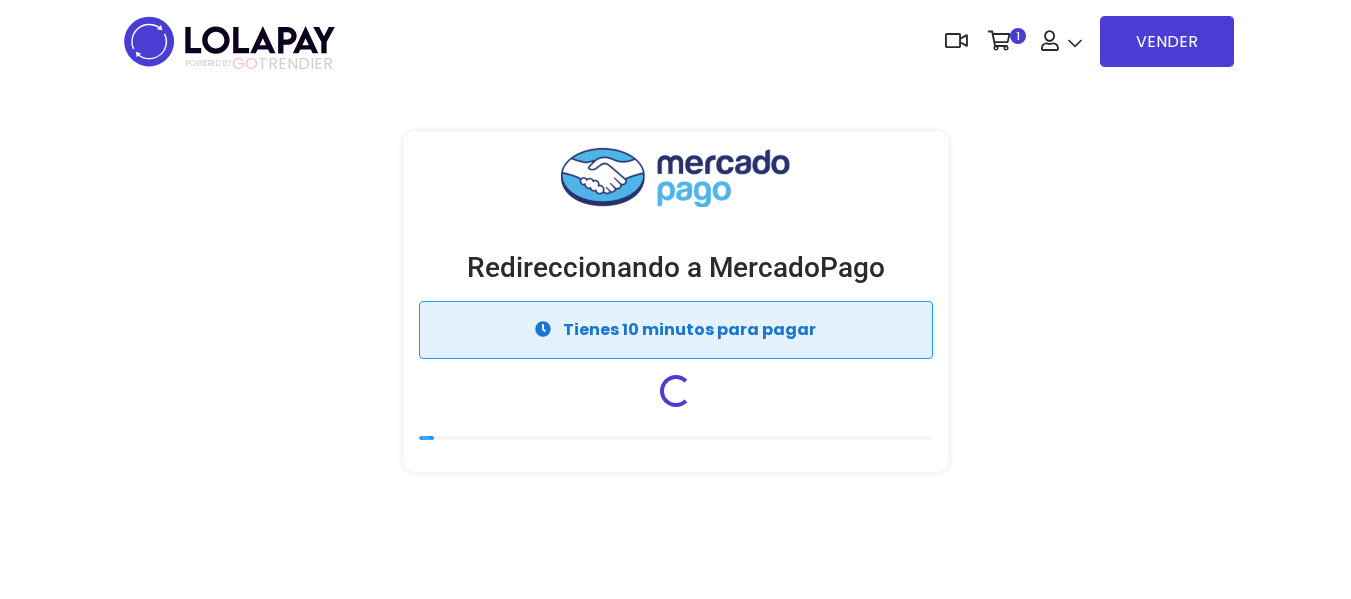 scroll, scrollTop: 0, scrollLeft: 0, axis: both 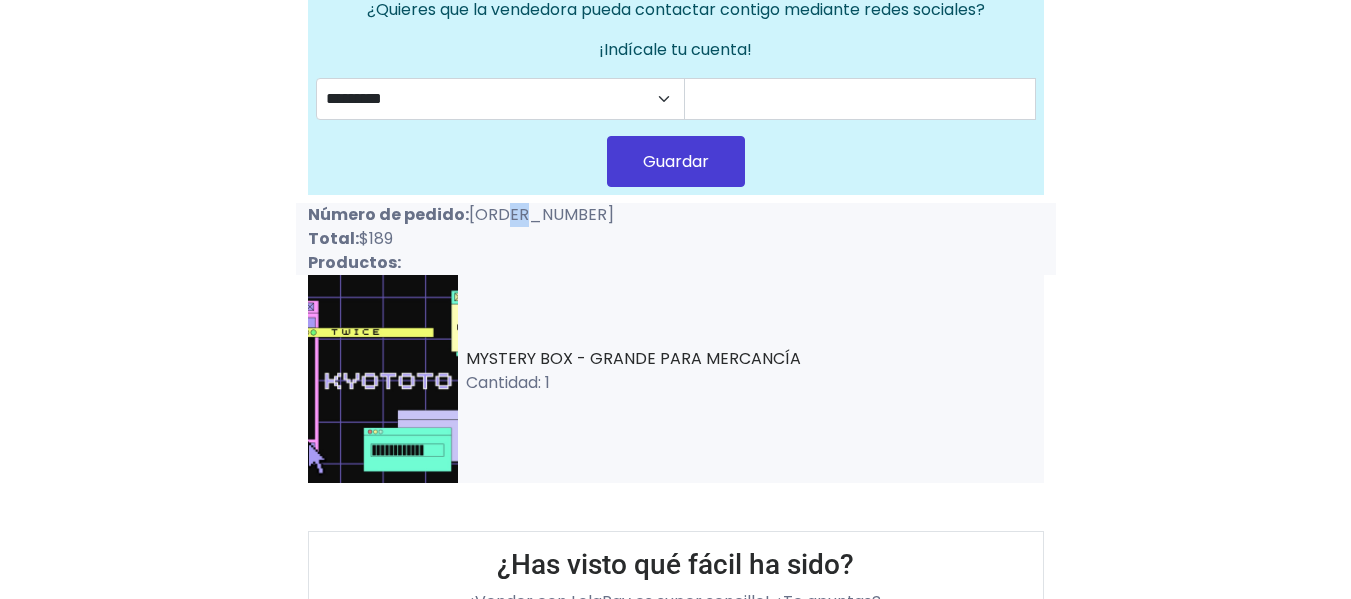 drag, startPoint x: 520, startPoint y: 217, endPoint x: 492, endPoint y: 215, distance: 28.071337 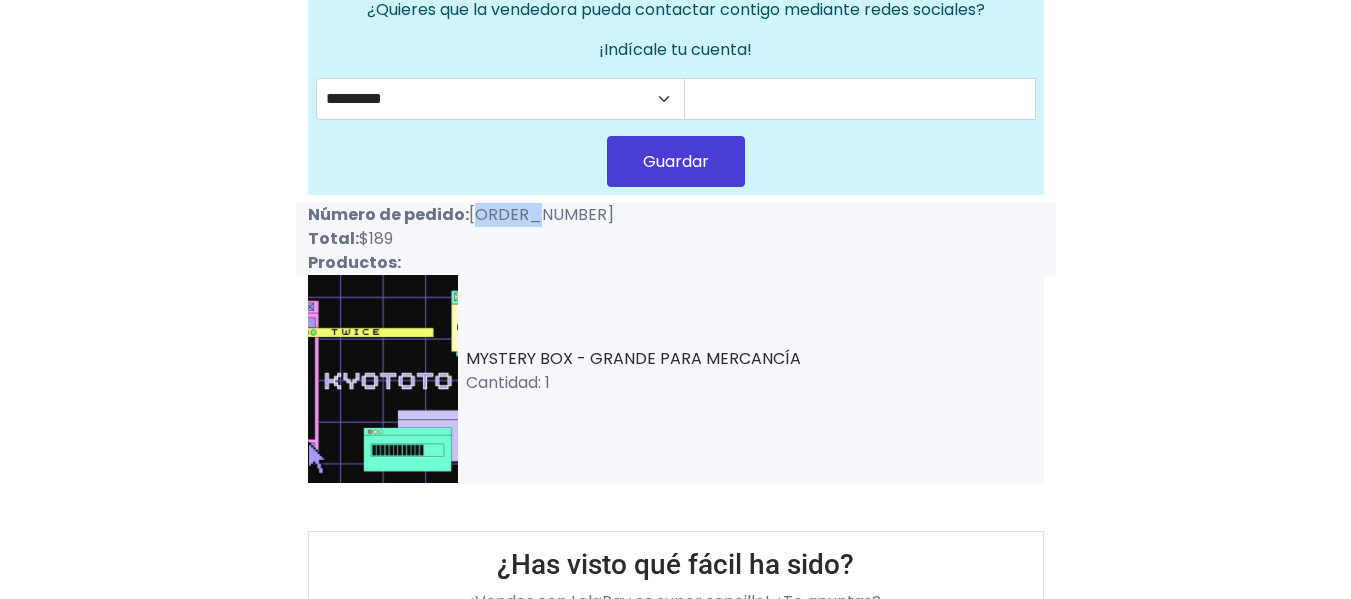 drag, startPoint x: 467, startPoint y: 215, endPoint x: 537, endPoint y: 214, distance: 70.00714 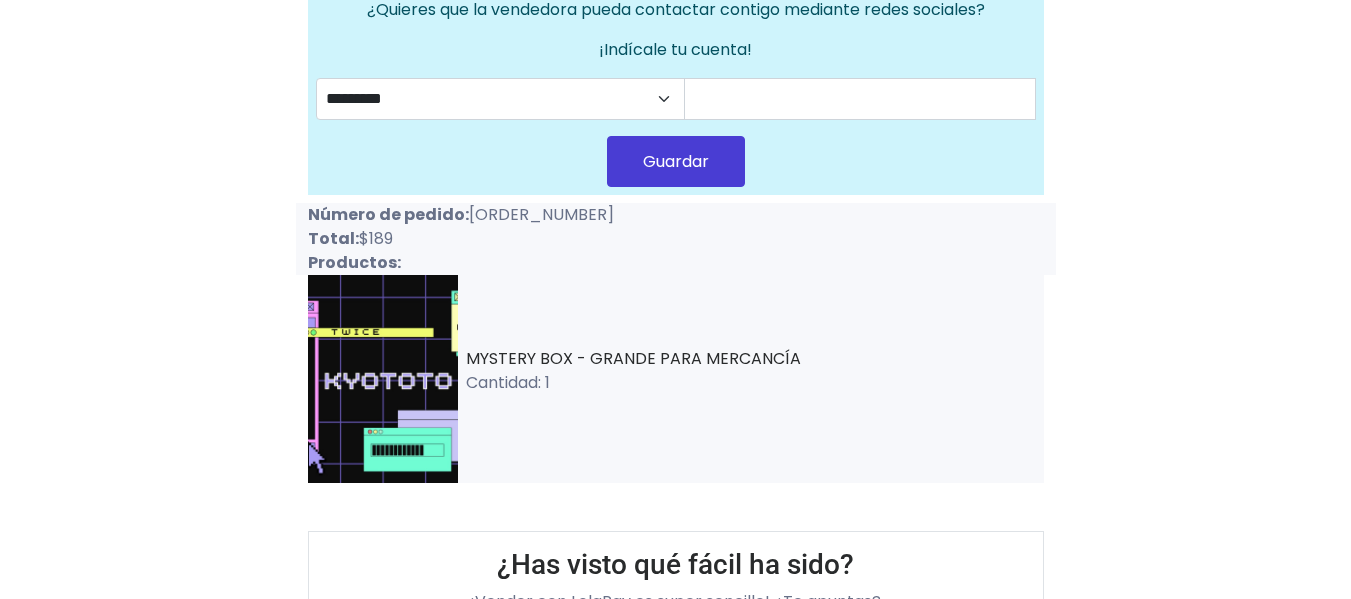 click on "¡Orden de compra completada!
Recibirás un correo en cuanto la compradora realice el envío.
¿Quieres que la vendedora pueda contactar contigo mediante redes sociales?
¡Indícale tu cuenta!
*********
********
Guardar
Número de pedido:  408549
Total:  $189
Productos:
MYSTERY BOX - GRANDE PARA MERCANCÍA
Cantidad: 1
¡Empezar a vender!" at bounding box center [676, 244] 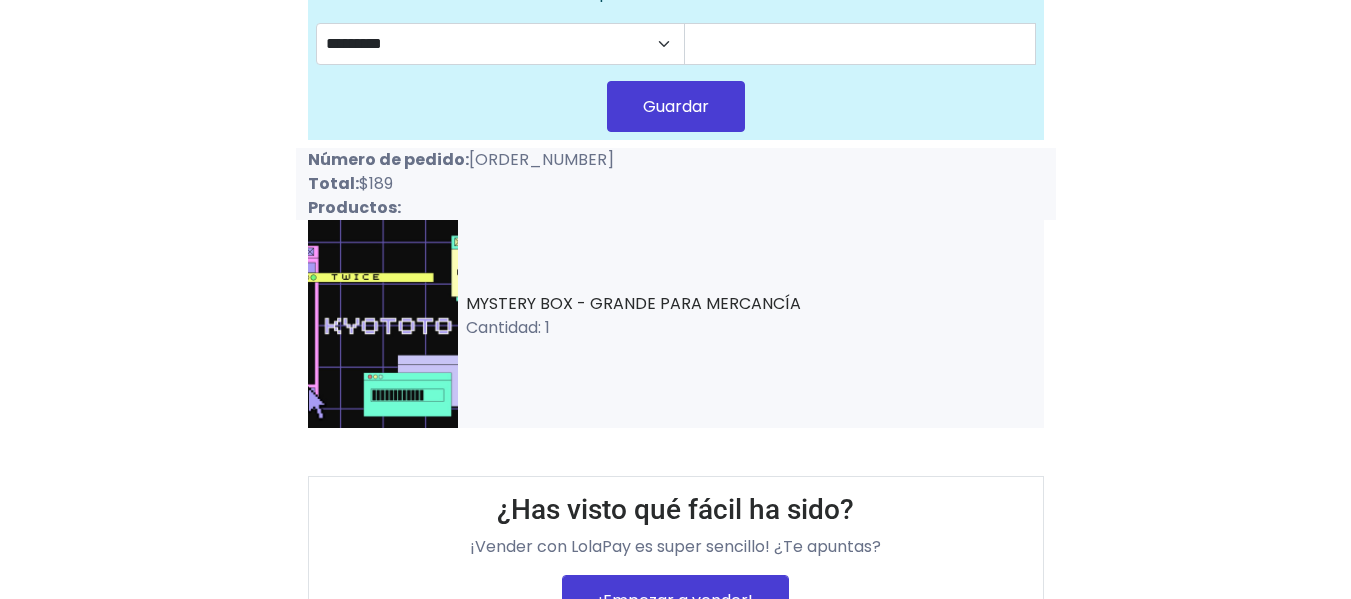 scroll, scrollTop: 400, scrollLeft: 0, axis: vertical 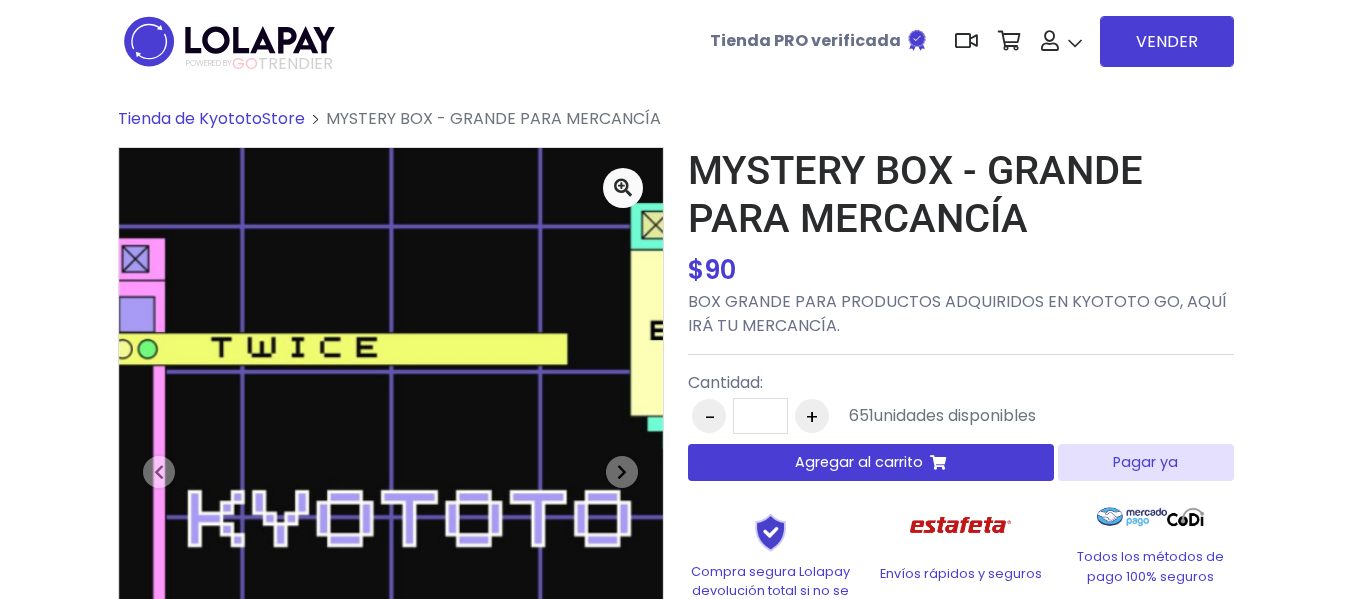 click on "Agregar al carrito" at bounding box center [859, 462] 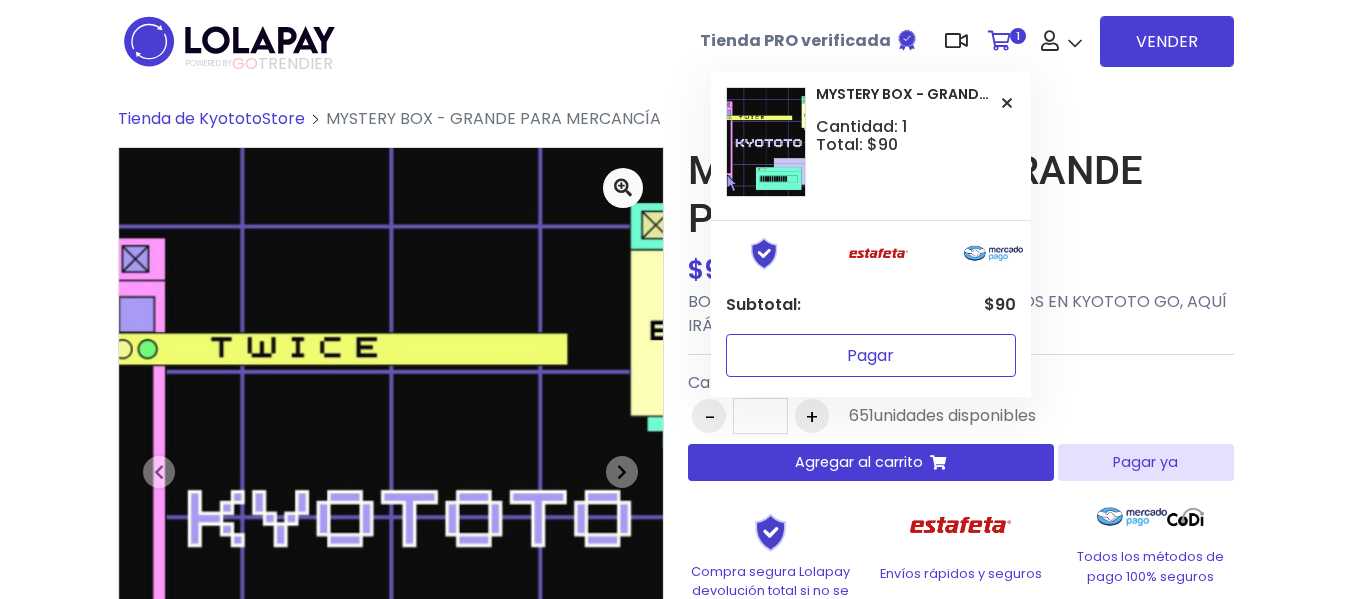 click on "Pagar" at bounding box center (871, 355) 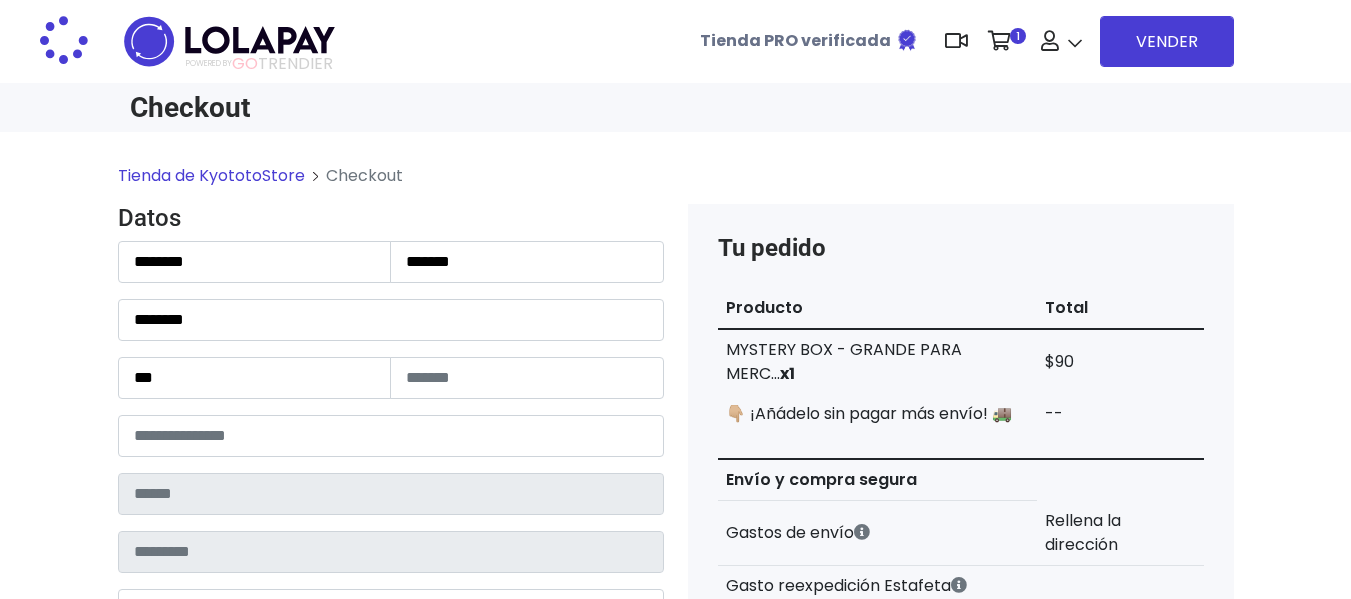 scroll, scrollTop: 0, scrollLeft: 0, axis: both 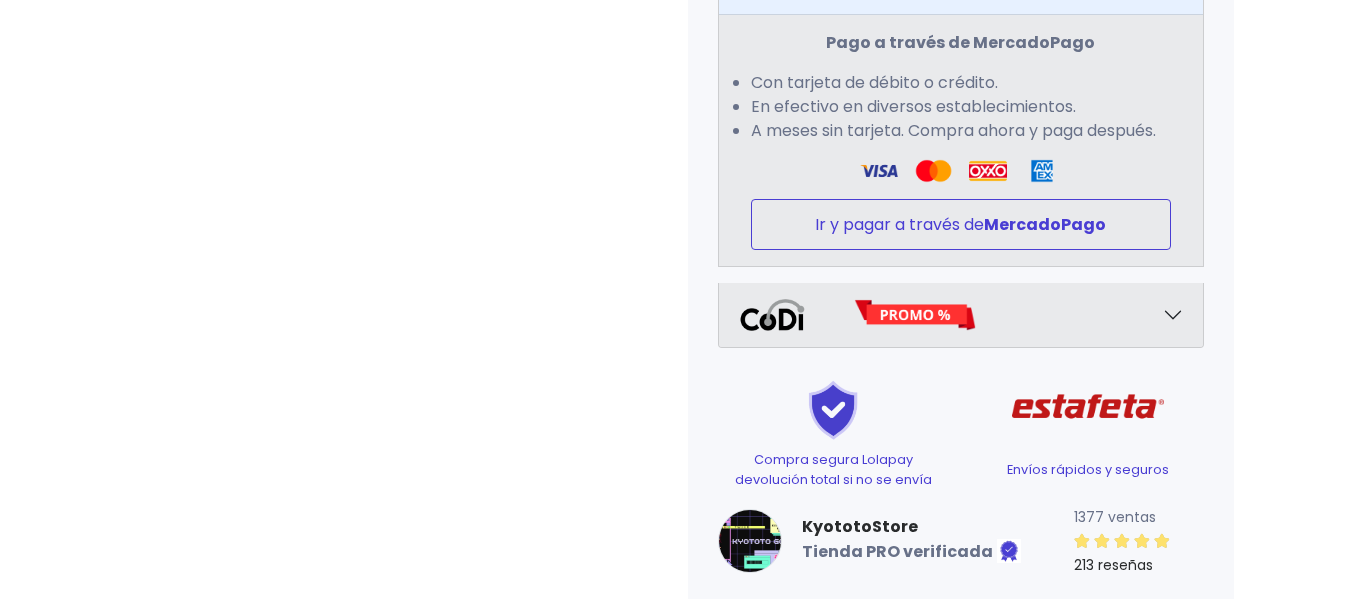 click on "MercadoPago" at bounding box center (1045, 224) 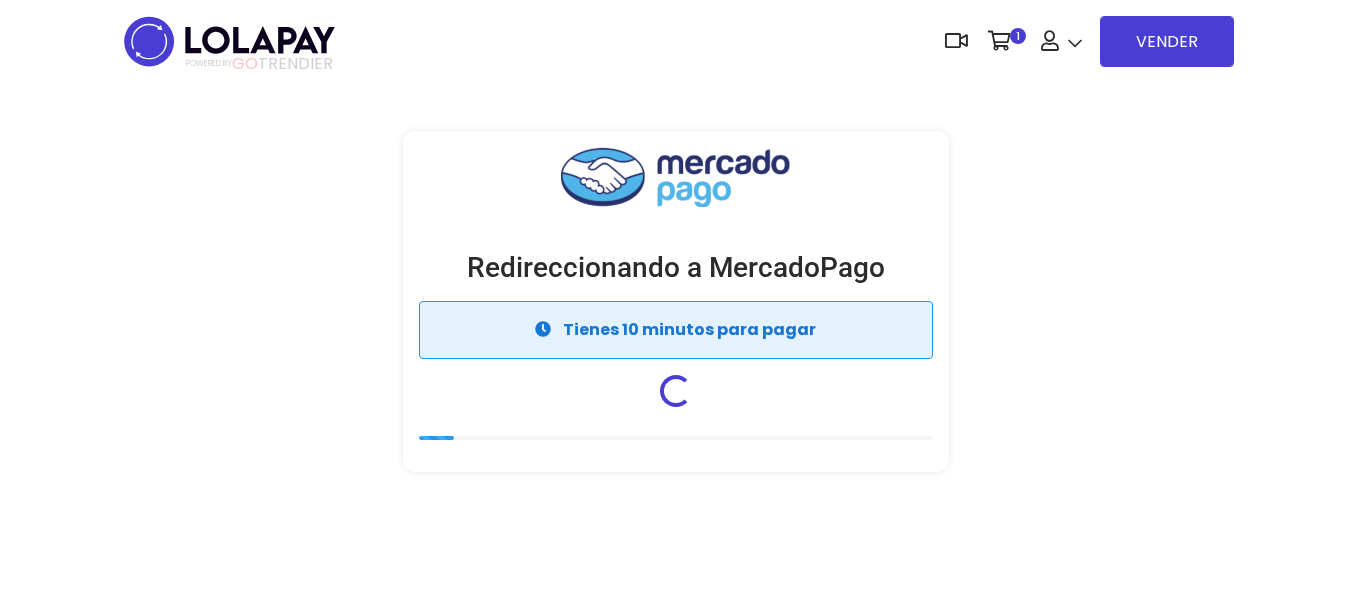 scroll, scrollTop: 0, scrollLeft: 0, axis: both 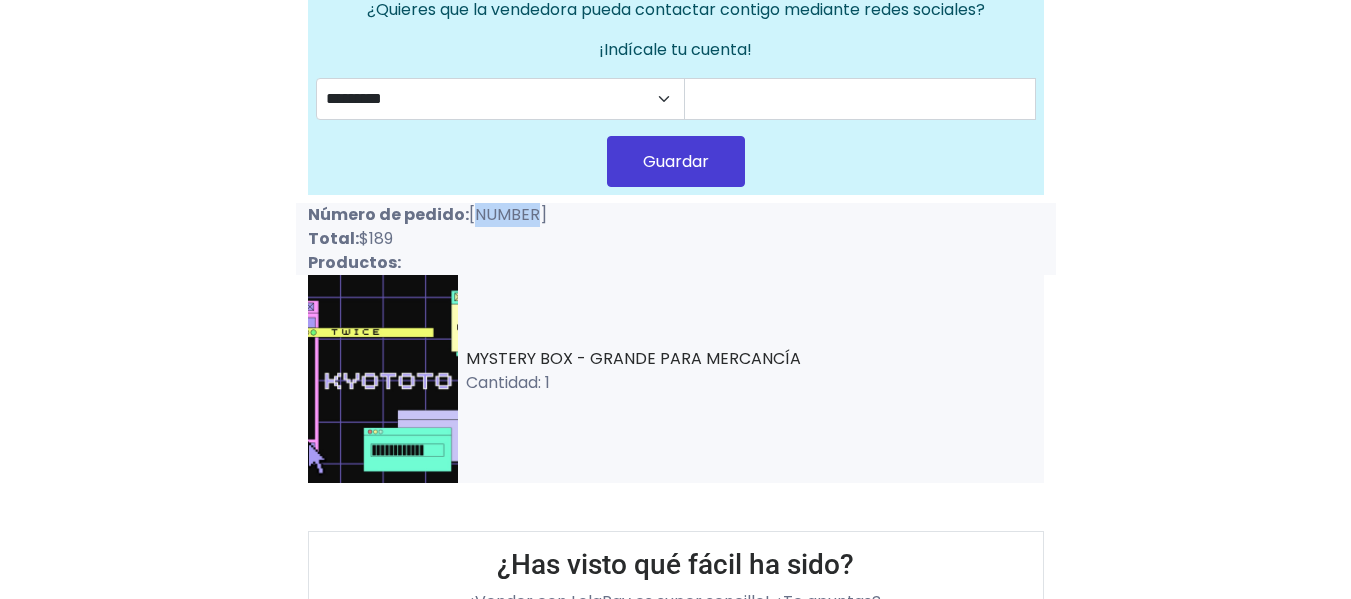 drag, startPoint x: 527, startPoint y: 213, endPoint x: 467, endPoint y: 211, distance: 60.033325 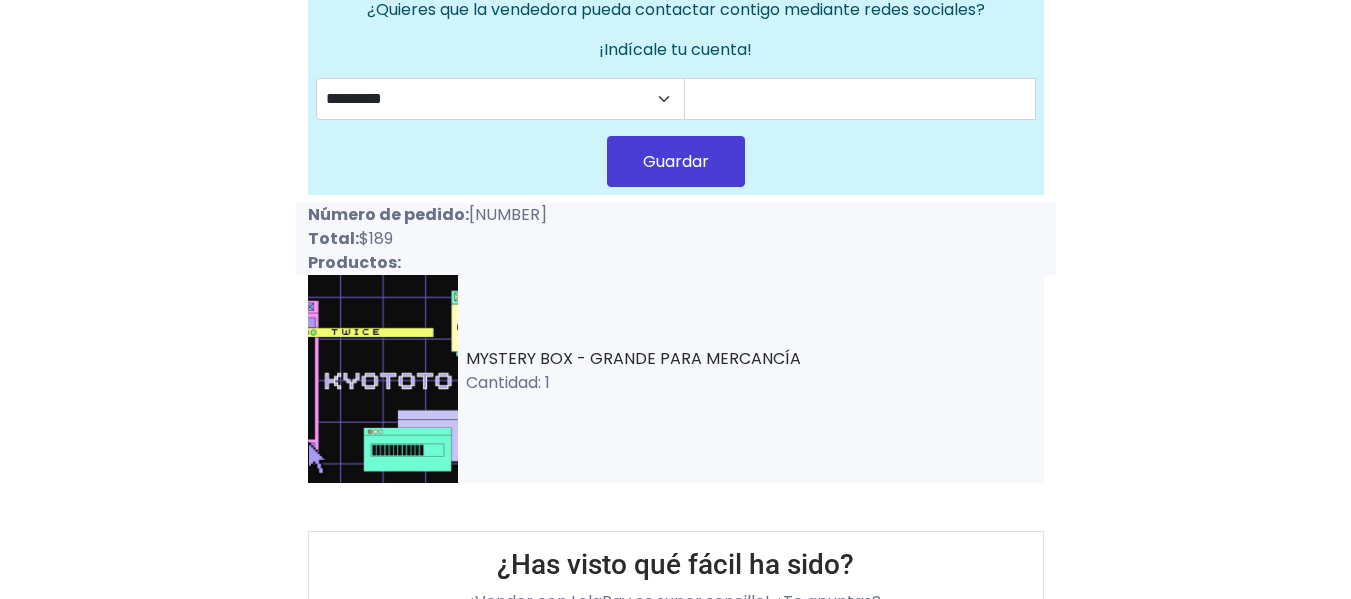 click on "¡Orden de compra completada!
Recibirás un correo en cuanto la compradora realice el envío.
¿Quieres que la vendedora pueda contactar contigo mediante redes sociales?
¡Indícale tu cuenta!
[USERNAME]
[USERNAME]
Guardar
Número de pedido:  [NUMBER]
Total:  $189
Productos:
MYSTERY BOX - GRANDE PARA MERCANCÍA
Cantidad: 1
¡Empezar a vender!" at bounding box center [676, 244] 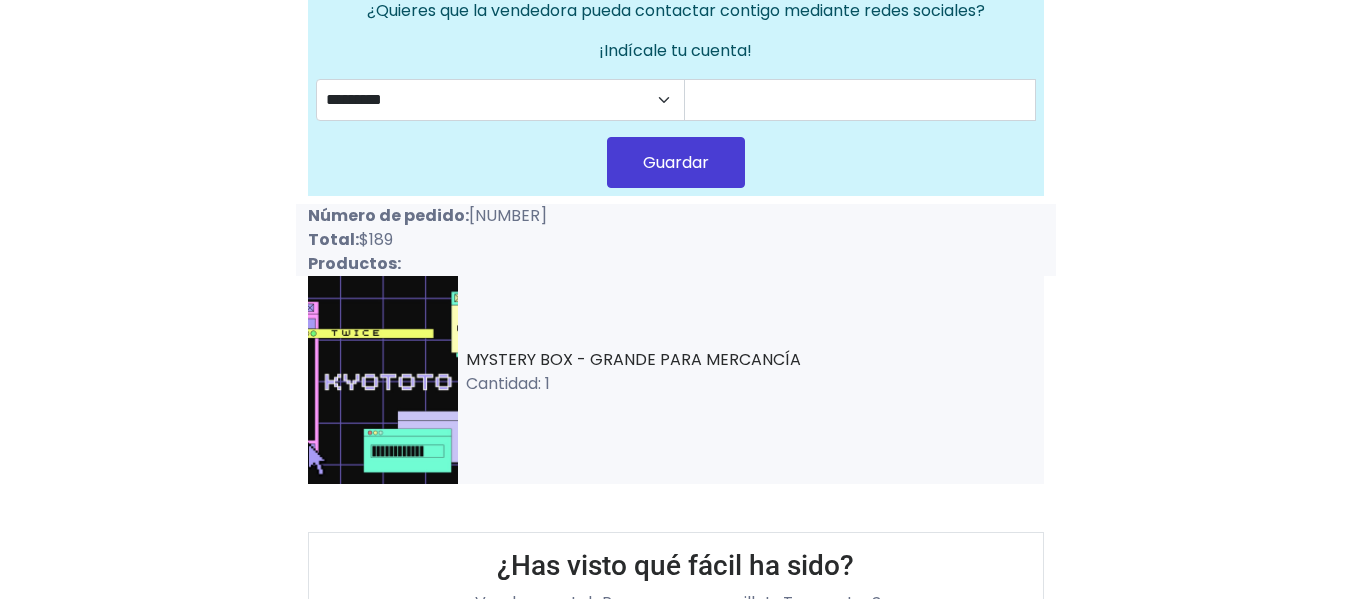 scroll, scrollTop: 300, scrollLeft: 0, axis: vertical 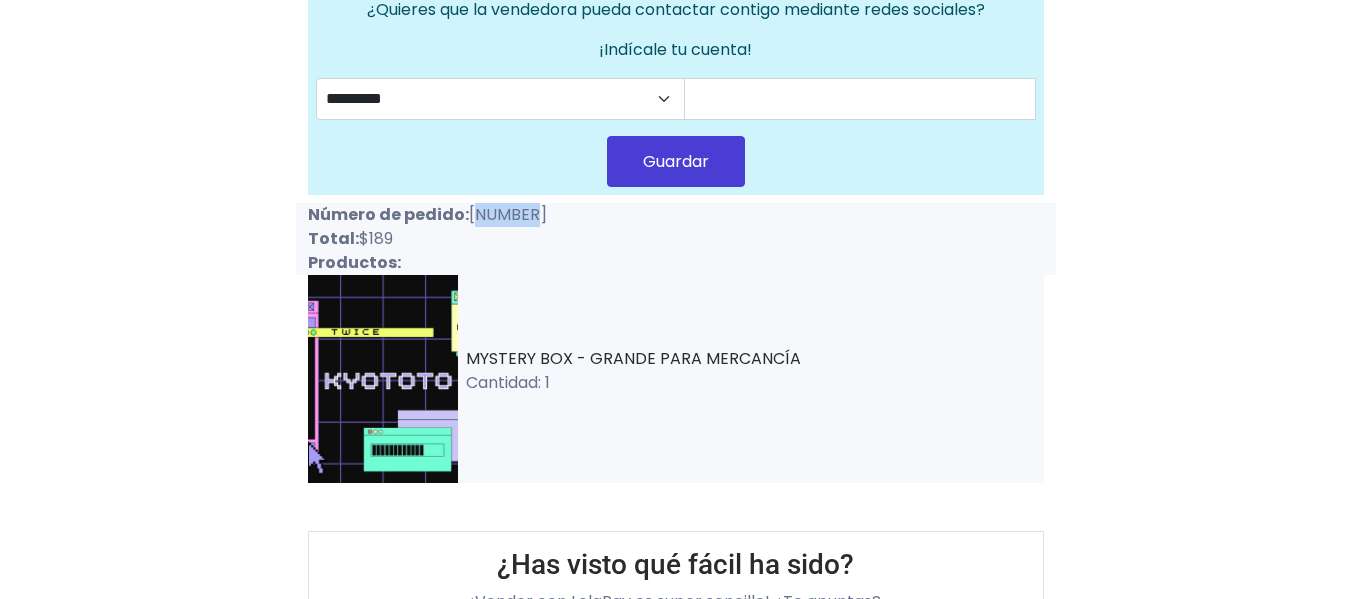 drag, startPoint x: 528, startPoint y: 213, endPoint x: 468, endPoint y: 218, distance: 60.207973 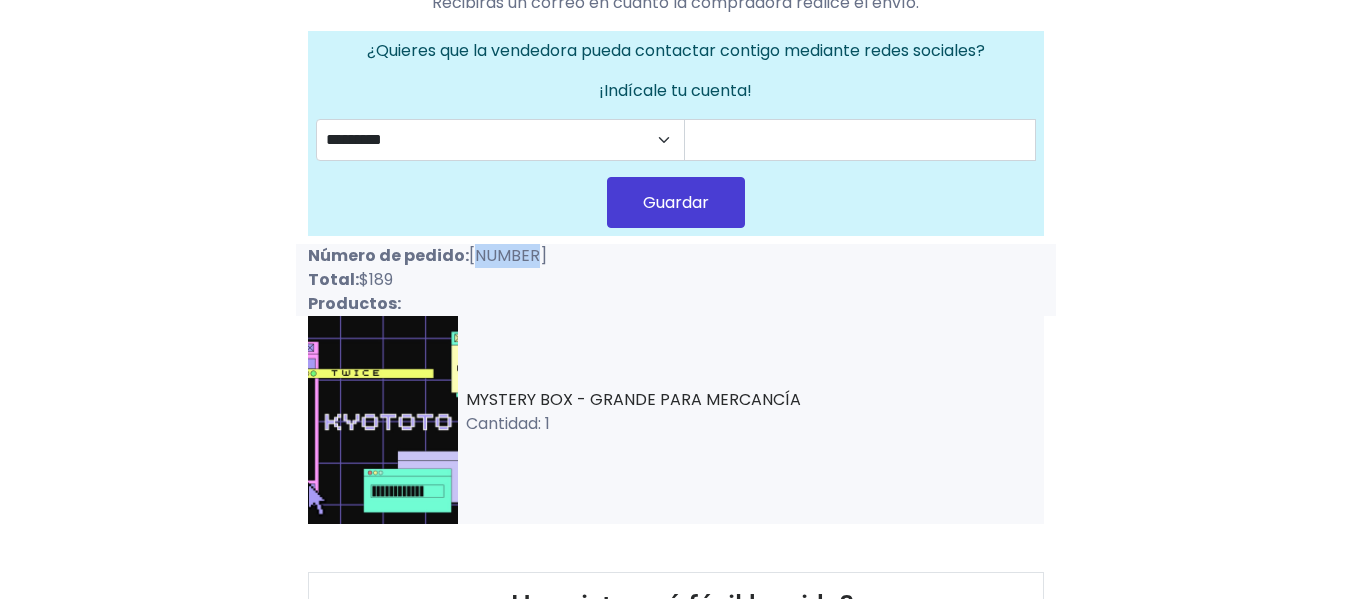 scroll, scrollTop: 0, scrollLeft: 0, axis: both 